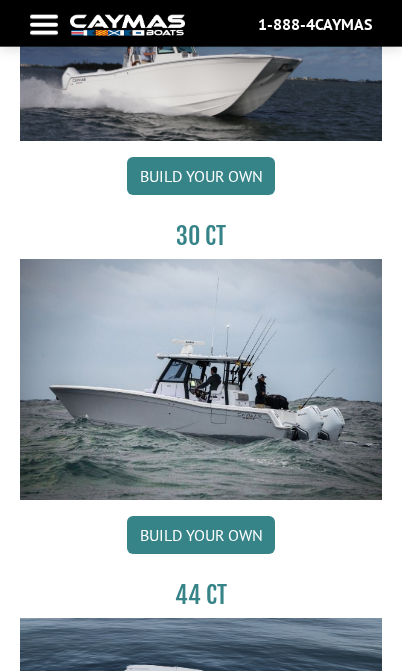 scroll, scrollTop: 2972, scrollLeft: 0, axis: vertical 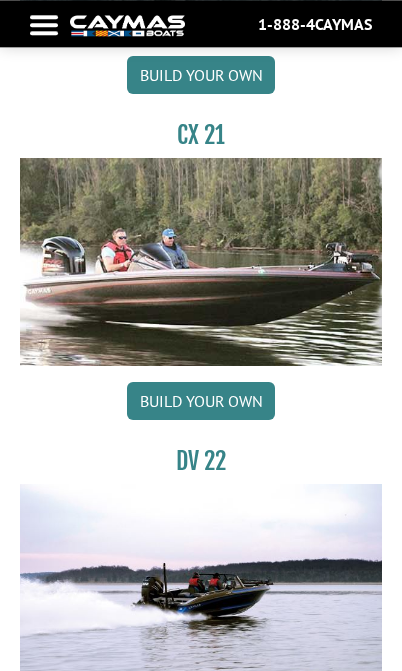 click on "Build your own" at bounding box center [201, 401] 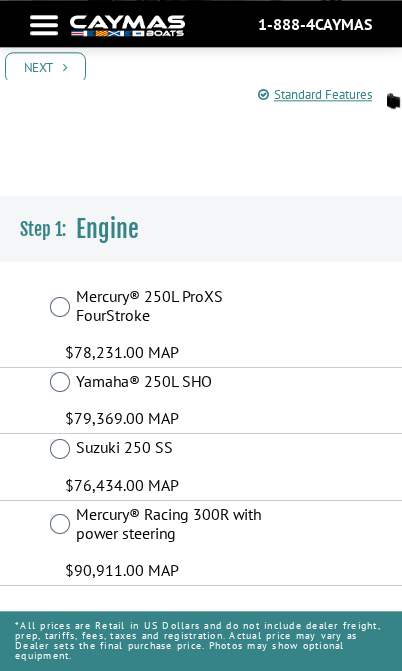 scroll, scrollTop: 289, scrollLeft: 0, axis: vertical 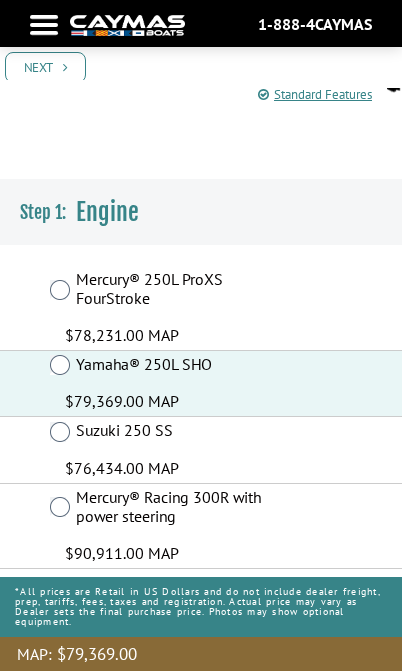 click on "Next" at bounding box center [45, 67] 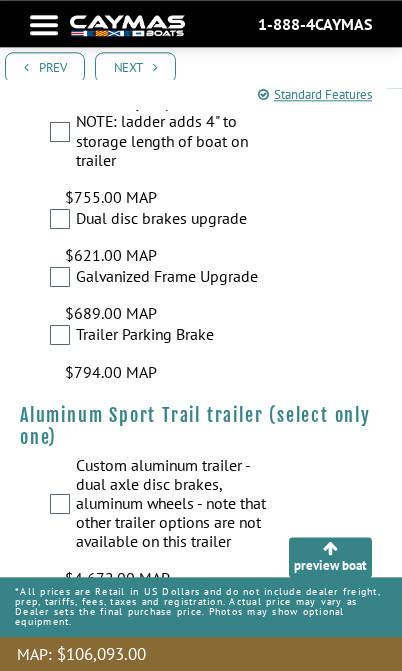 scroll, scrollTop: 5650, scrollLeft: 0, axis: vertical 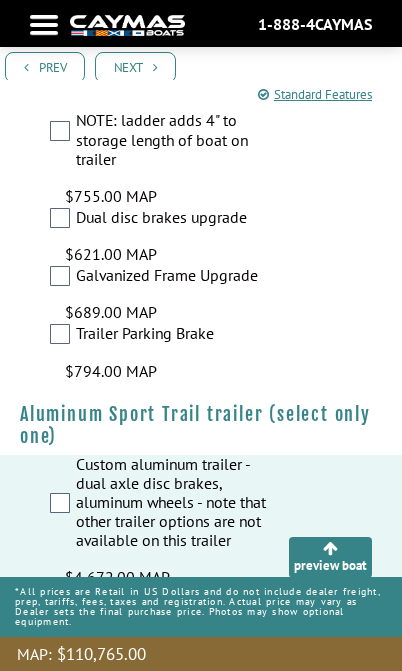 click on "Next" at bounding box center (135, 67) 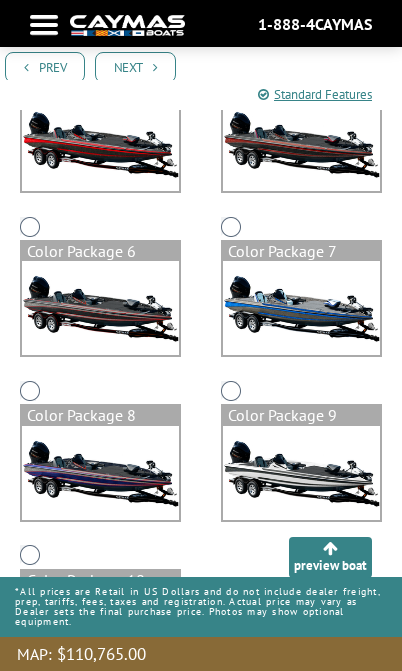 scroll, scrollTop: 971, scrollLeft: 0, axis: vertical 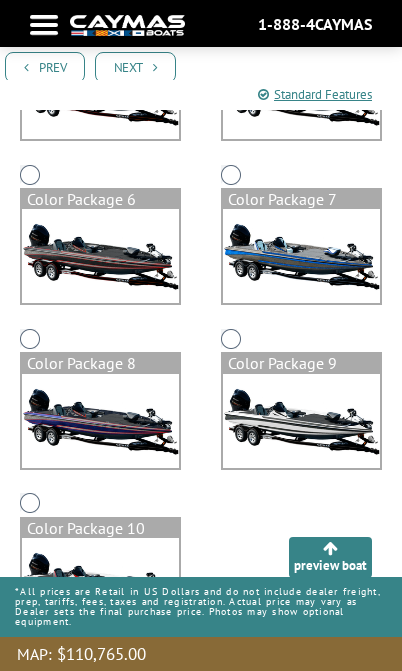 click on "Next" at bounding box center (135, 67) 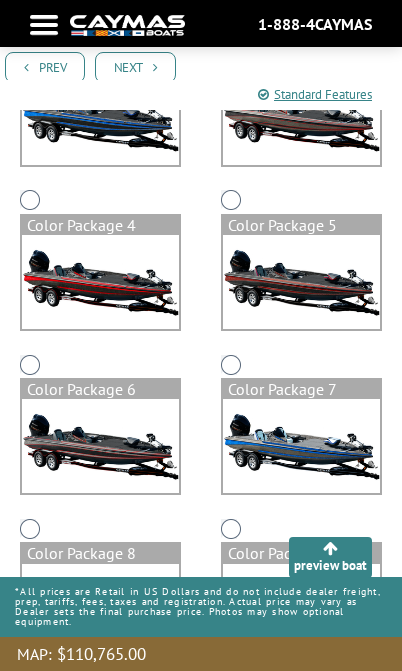 scroll, scrollTop: 771, scrollLeft: 0, axis: vertical 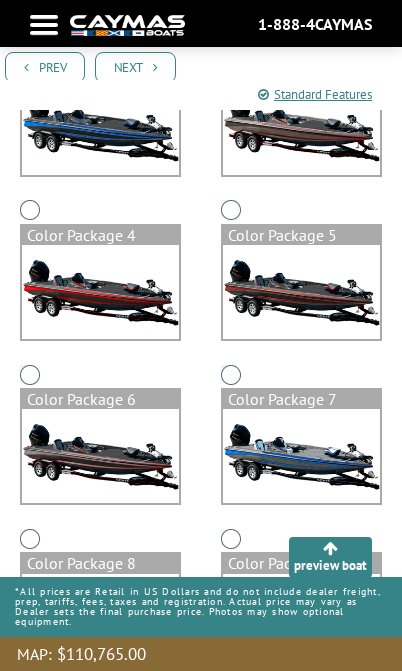 click on "Next" at bounding box center [135, 67] 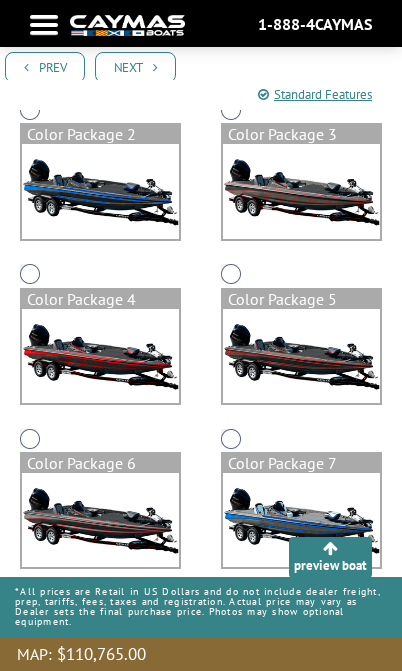 scroll, scrollTop: 706, scrollLeft: 0, axis: vertical 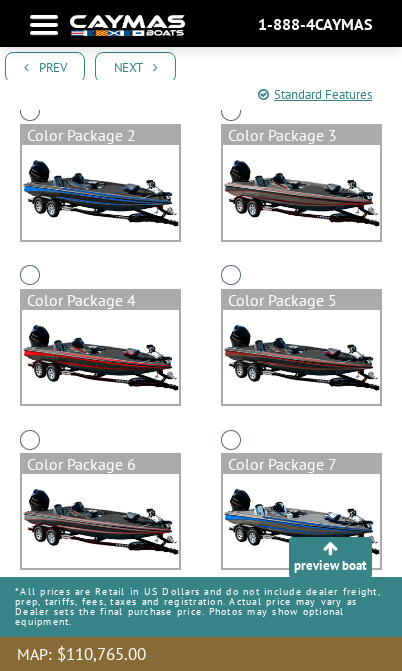 click on "Next" at bounding box center [135, 67] 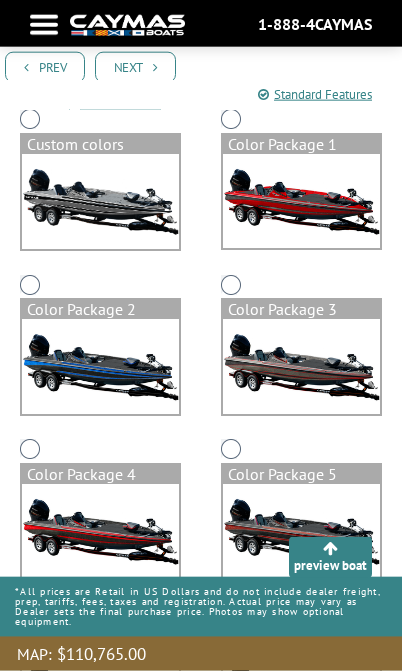 scroll, scrollTop: 506, scrollLeft: 0, axis: vertical 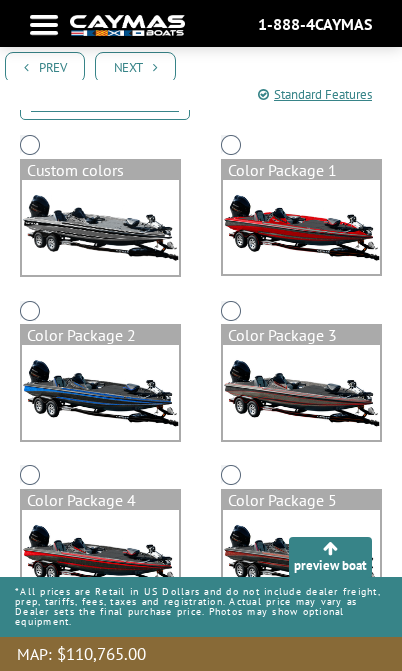 click at bounding box center (100, 227) 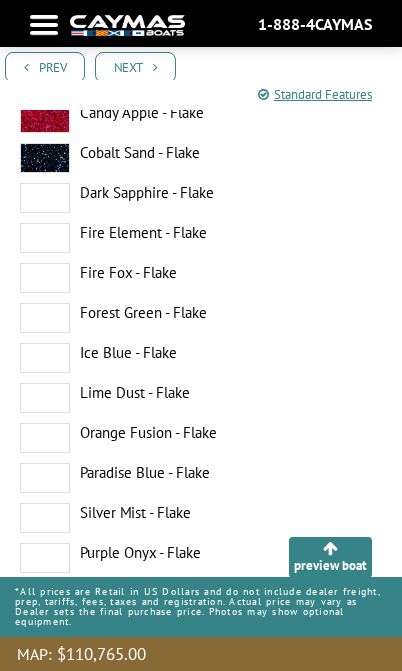 scroll, scrollTop: 3217, scrollLeft: 0, axis: vertical 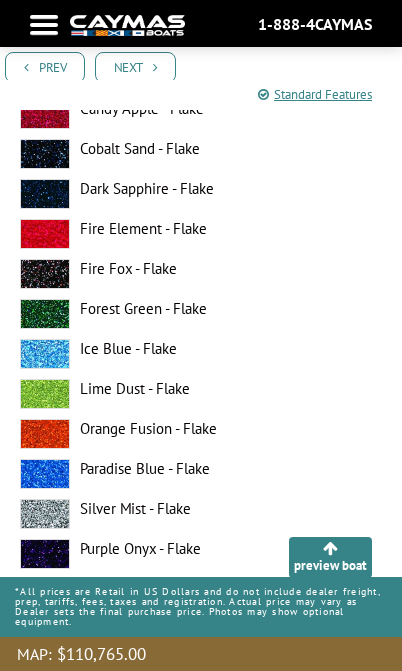click on "preview boat" at bounding box center [330, 557] 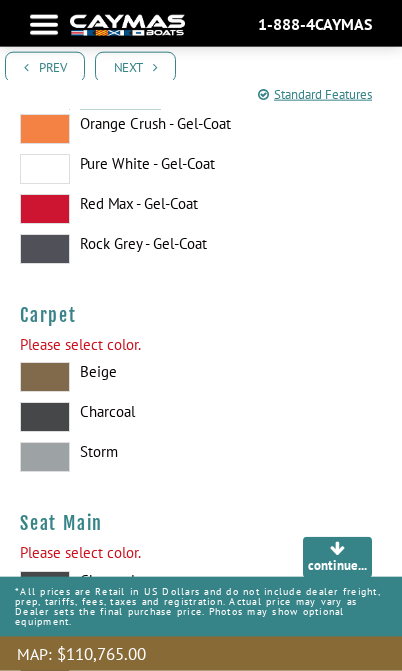 scroll, scrollTop: 18260, scrollLeft: 0, axis: vertical 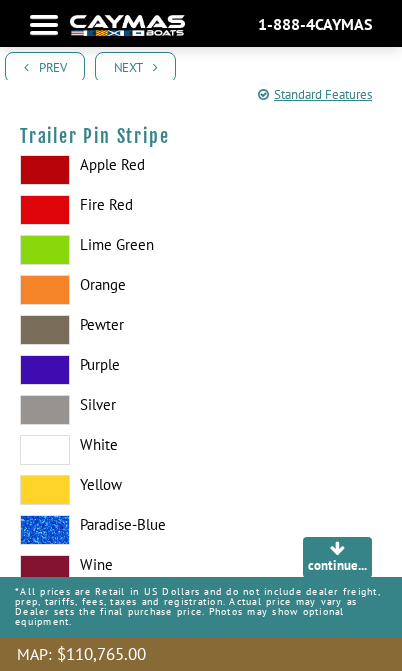 click on "Next" at bounding box center [135, 67] 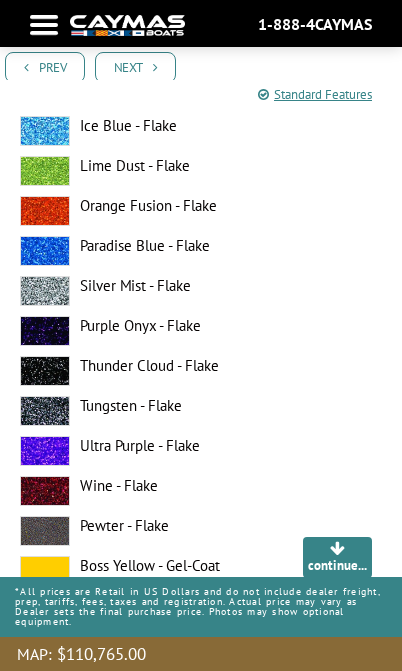 scroll, scrollTop: 942, scrollLeft: 0, axis: vertical 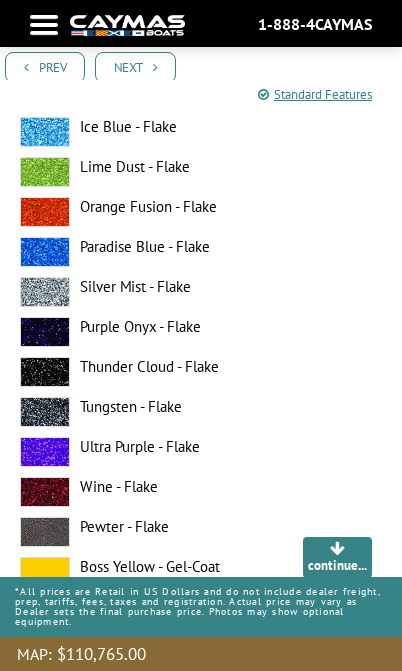 click at bounding box center (45, 292) 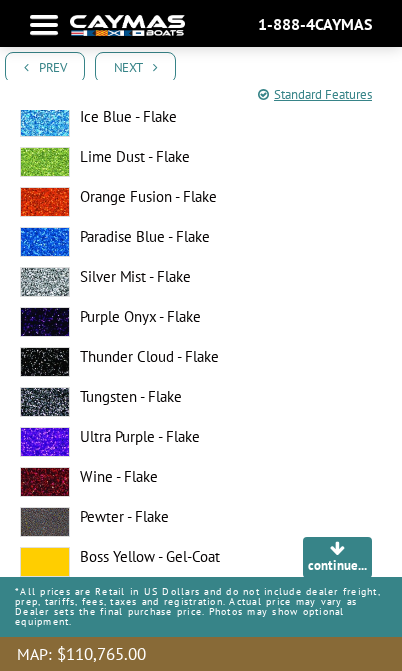 scroll, scrollTop: 950, scrollLeft: 0, axis: vertical 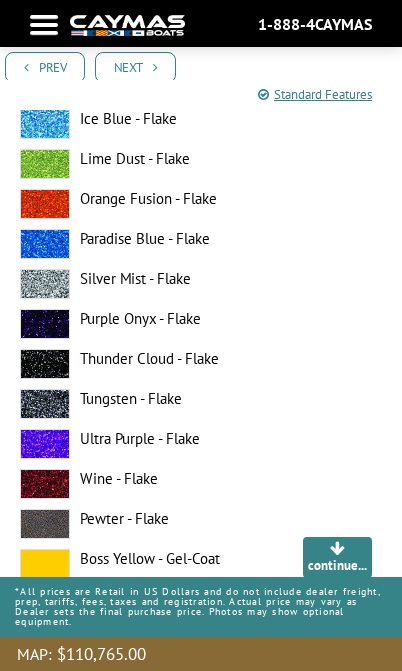 click on "Next" at bounding box center (135, 67) 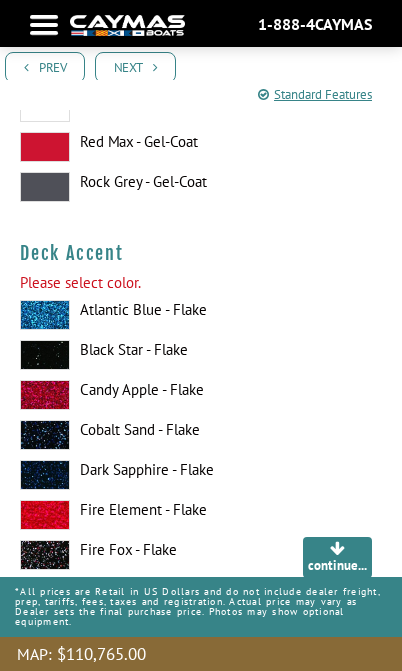 scroll, scrollTop: 1737, scrollLeft: 0, axis: vertical 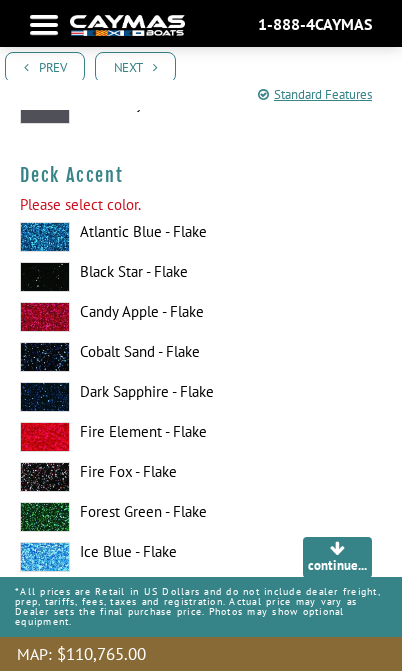 click at bounding box center (45, 277) 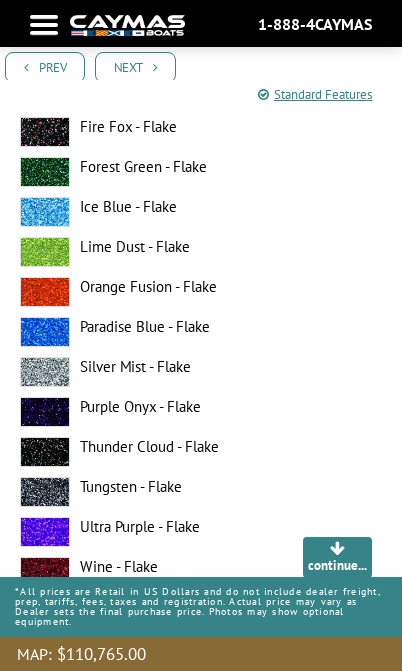 scroll, scrollTop: 3301, scrollLeft: 0, axis: vertical 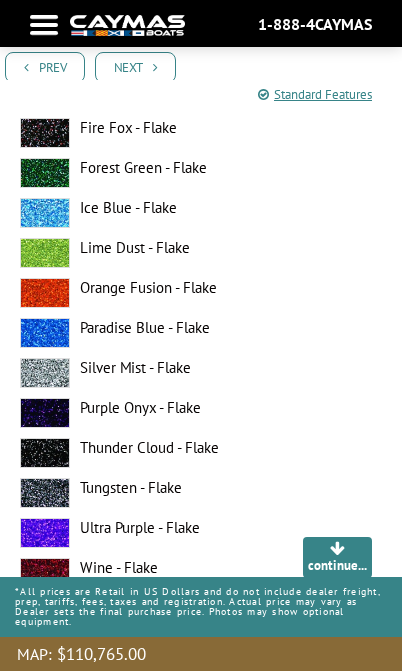 click at bounding box center [45, 373] 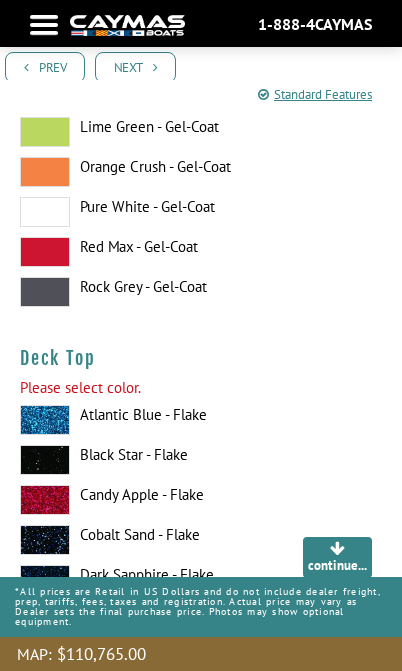scroll, scrollTop: 4181, scrollLeft: 0, axis: vertical 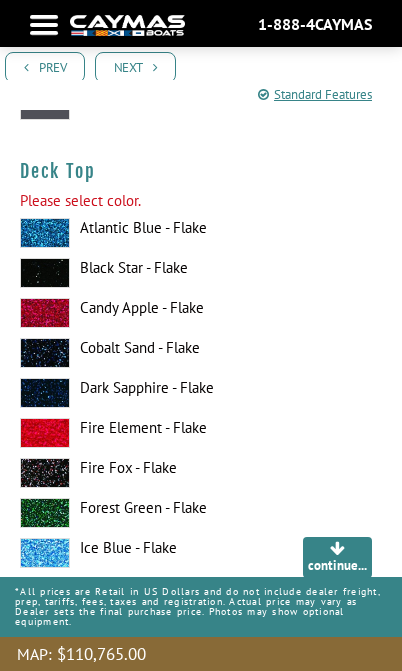 click on "Forest Green - Flake" at bounding box center [201, 513] 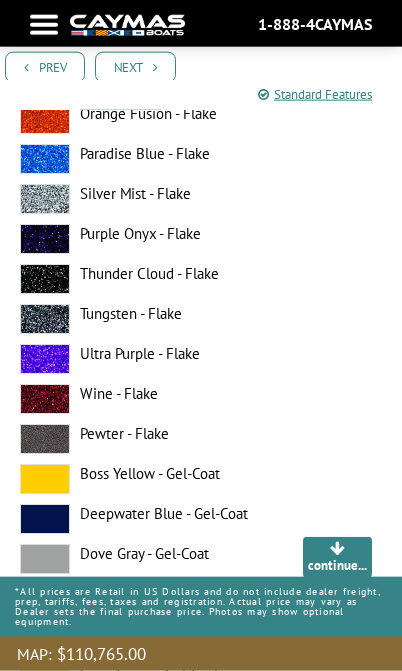 scroll, scrollTop: 4693, scrollLeft: 0, axis: vertical 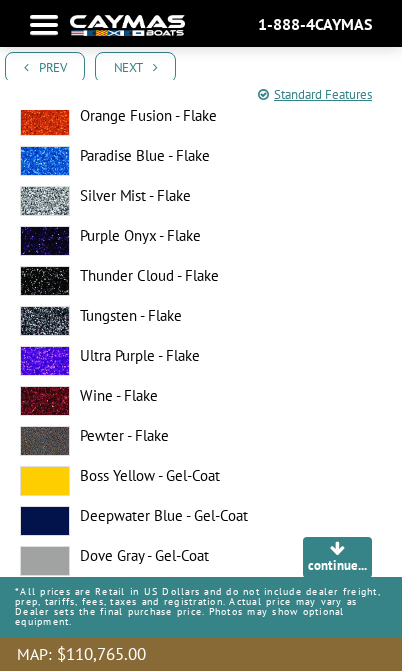 click at bounding box center (45, 281) 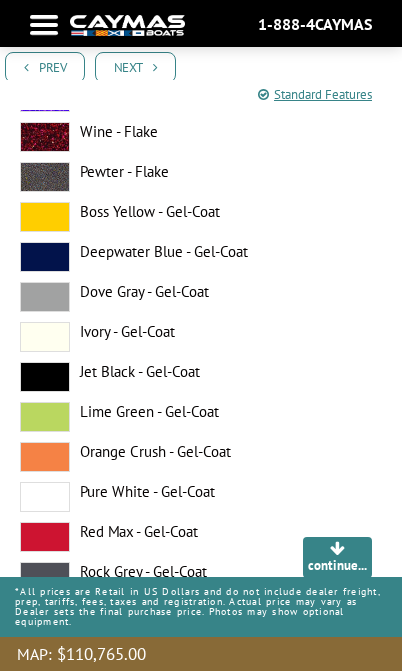 scroll, scrollTop: 5403, scrollLeft: 0, axis: vertical 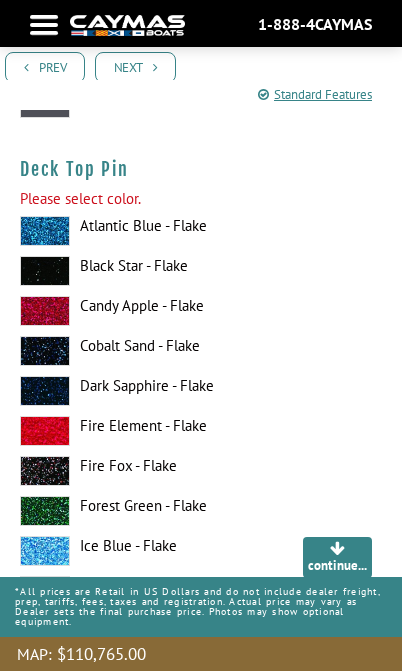 click at bounding box center (45, 271) 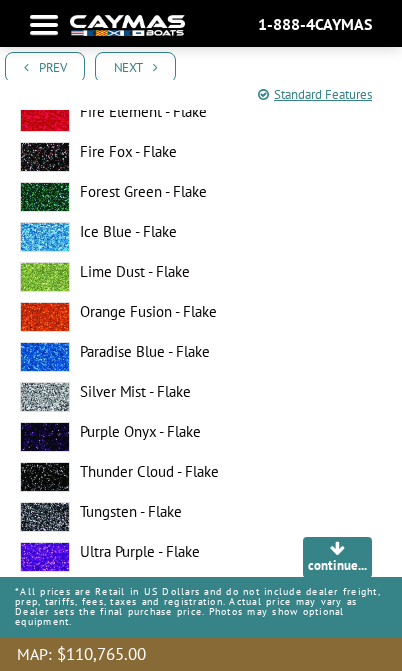 scroll, scrollTop: 6975, scrollLeft: 0, axis: vertical 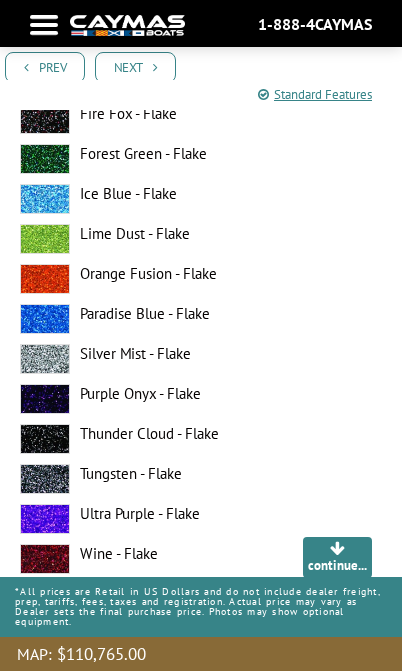 click at bounding box center (45, 359) 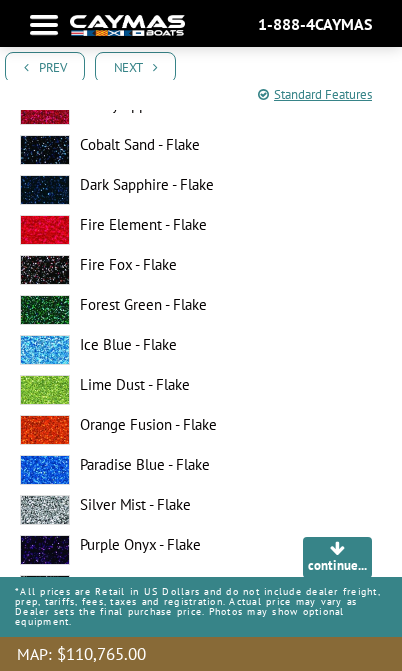 scroll, scrollTop: 8047, scrollLeft: 0, axis: vertical 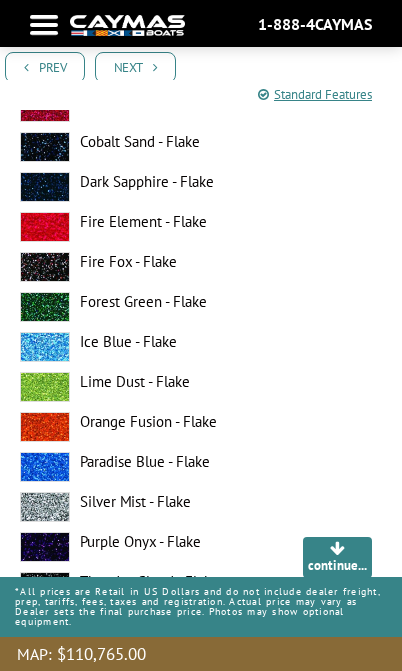click at bounding box center [45, 507] 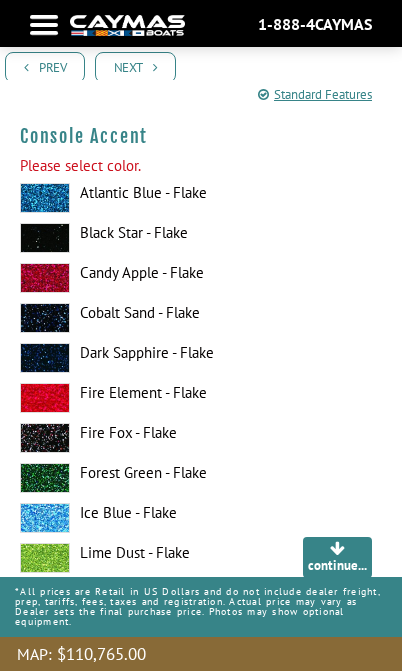 scroll, scrollTop: 9097, scrollLeft: 0, axis: vertical 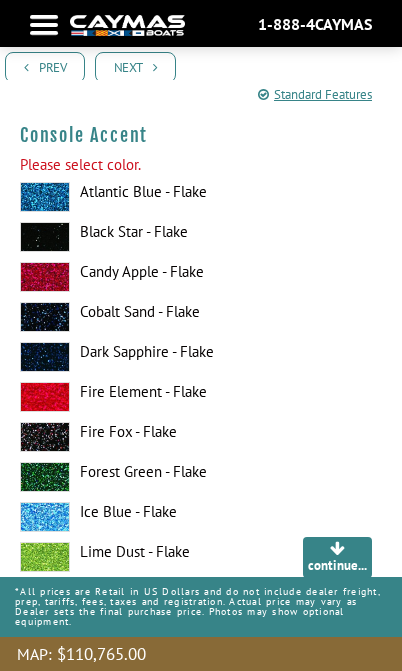 click at bounding box center [45, 237] 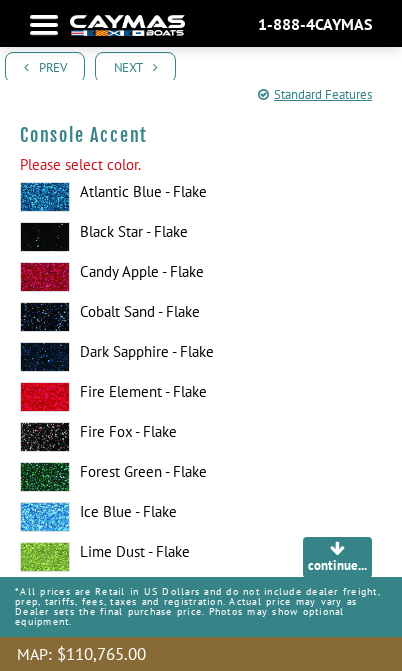 click on "Next" at bounding box center [135, 67] 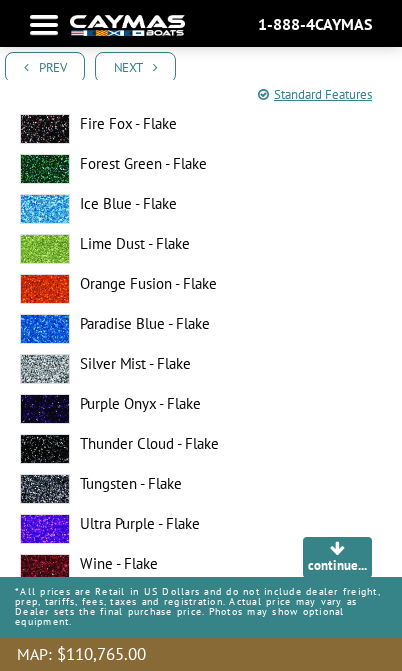 scroll, scrollTop: 10628, scrollLeft: 0, axis: vertical 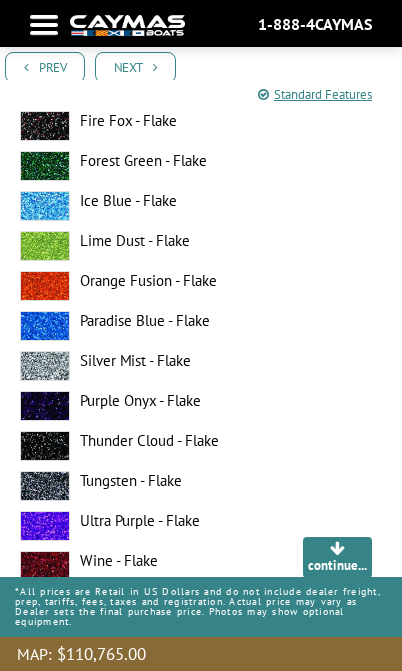 click at bounding box center [45, 486] 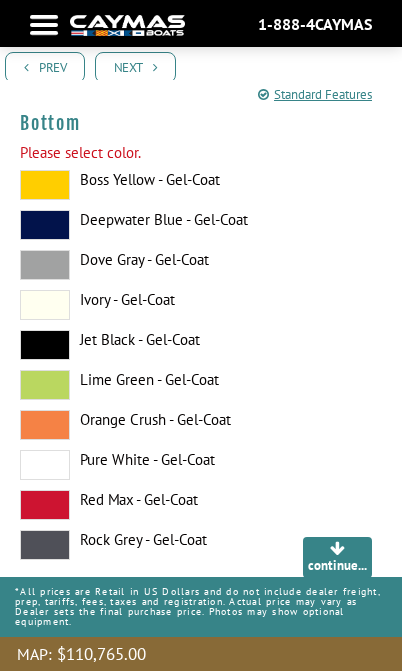 scroll, scrollTop: 11550, scrollLeft: 0, axis: vertical 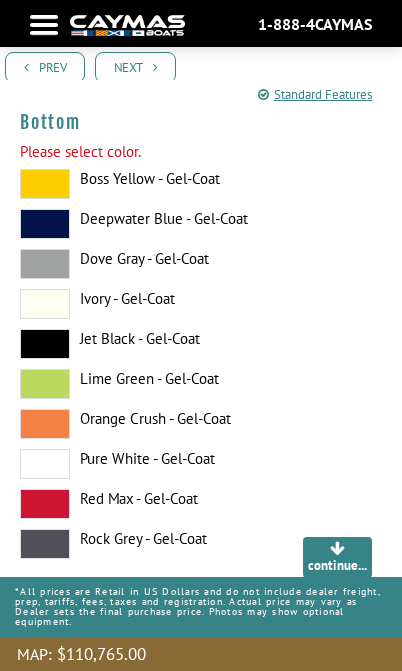 click at bounding box center [45, 344] 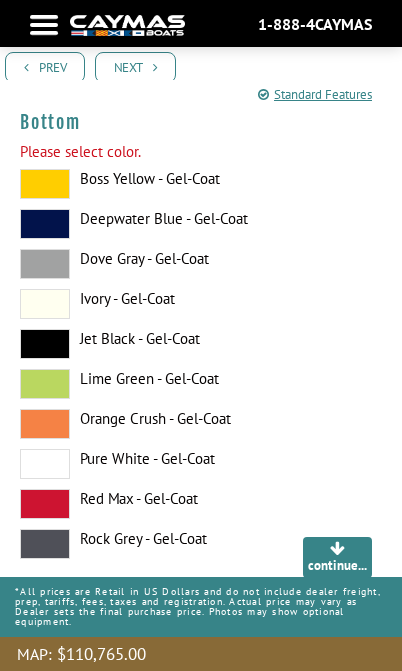 click on "Next" at bounding box center (135, 67) 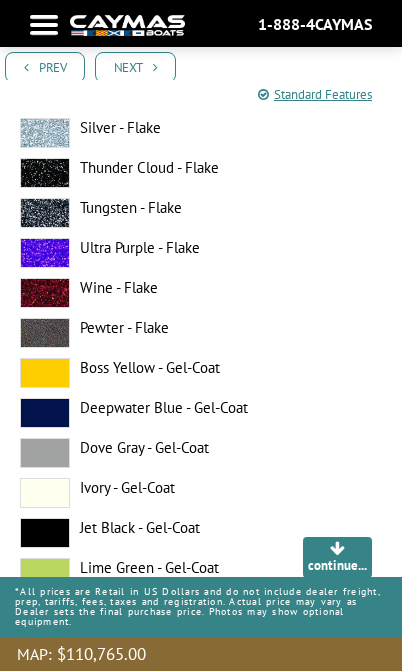 scroll, scrollTop: 12634, scrollLeft: 0, axis: vertical 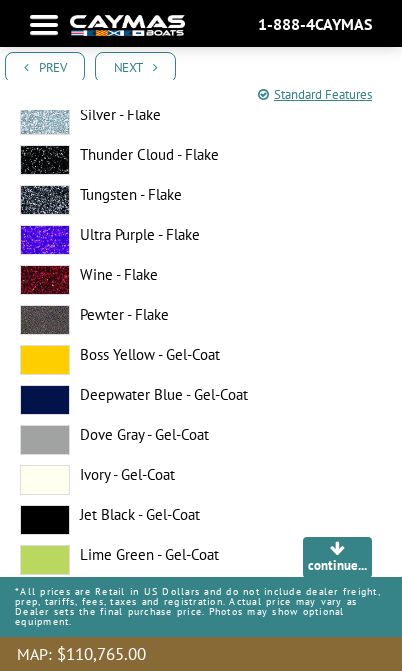 click at bounding box center [45, 440] 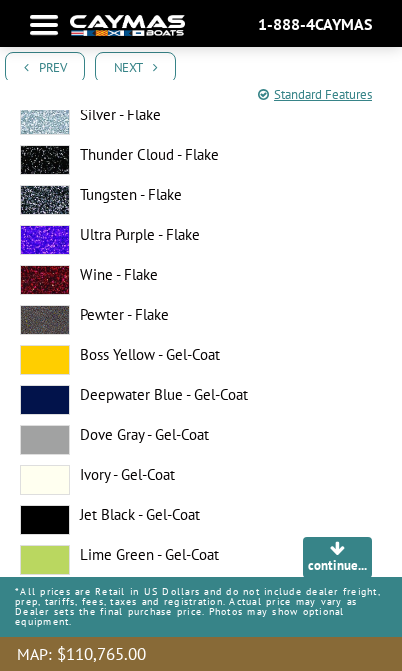 click on "Next" at bounding box center (135, 67) 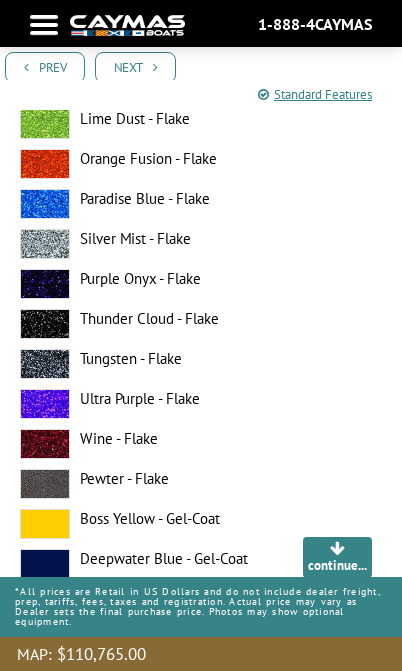 scroll, scrollTop: 13691, scrollLeft: 0, axis: vertical 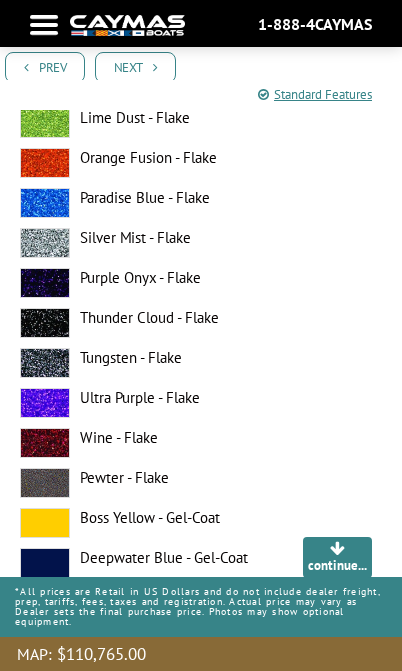 click at bounding box center (45, 243) 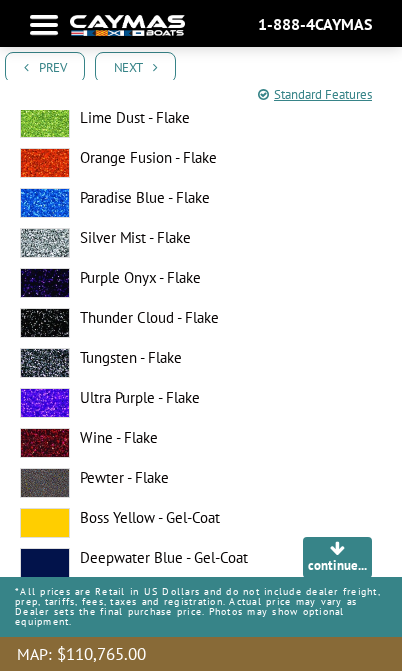 click on "Next" at bounding box center (135, 67) 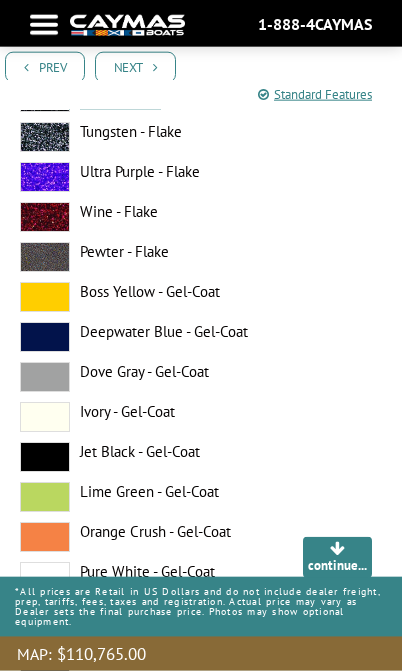 scroll, scrollTop: 14459, scrollLeft: 0, axis: vertical 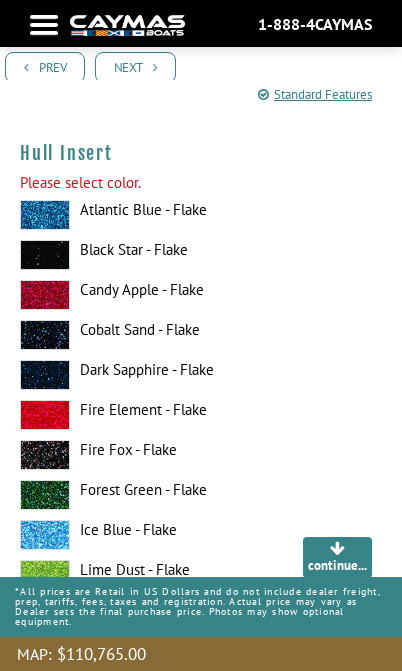 click at bounding box center [45, 335] 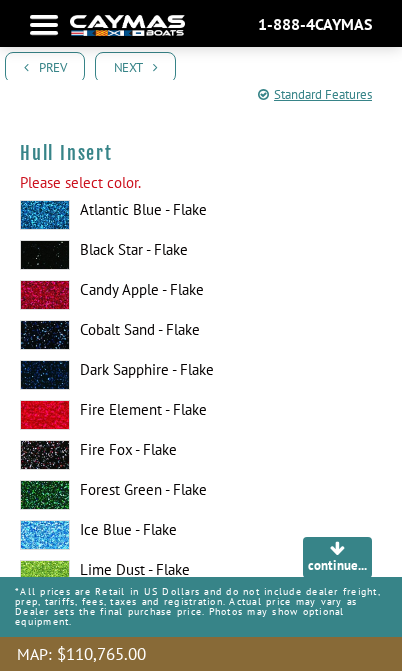 click on "Next" at bounding box center [135, 67] 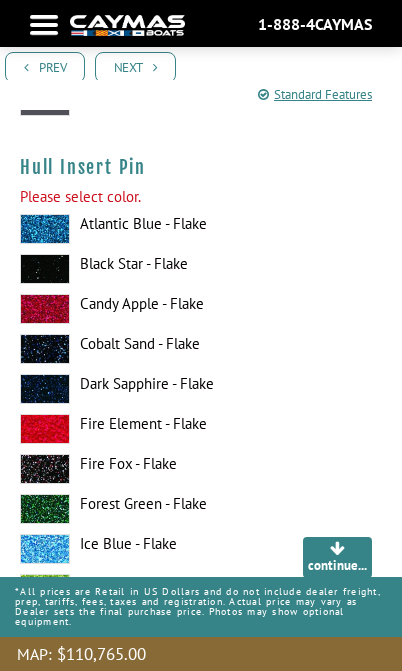 scroll, scrollTop: 15681, scrollLeft: 0, axis: vertical 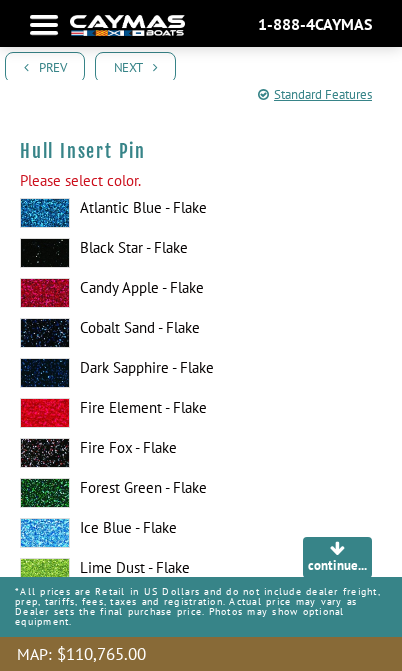 click at bounding box center (45, 333) 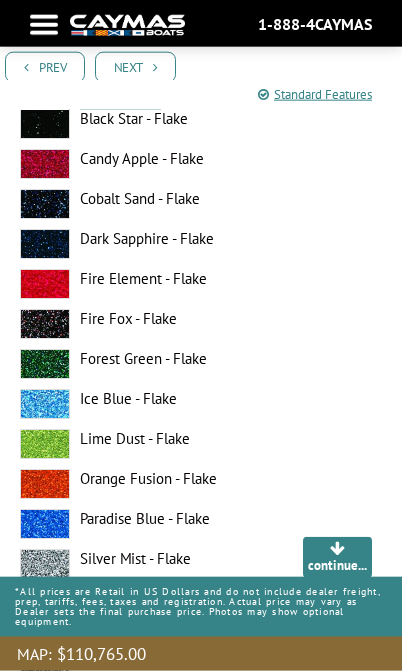 scroll, scrollTop: 16903, scrollLeft: 0, axis: vertical 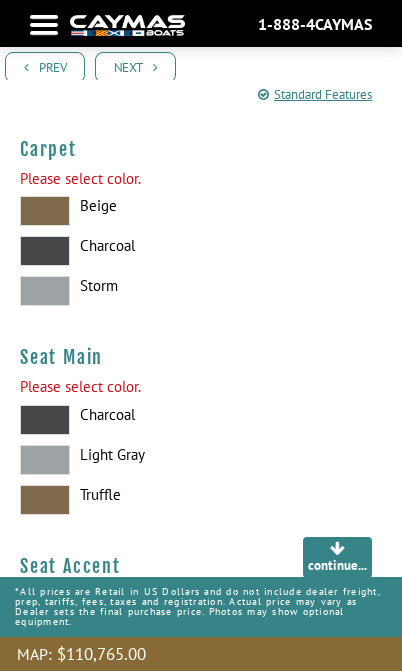 click at bounding box center (45, 291) 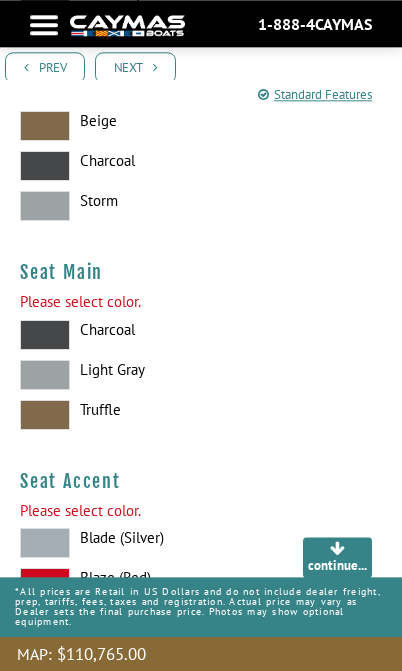 scroll, scrollTop: 16988, scrollLeft: 0, axis: vertical 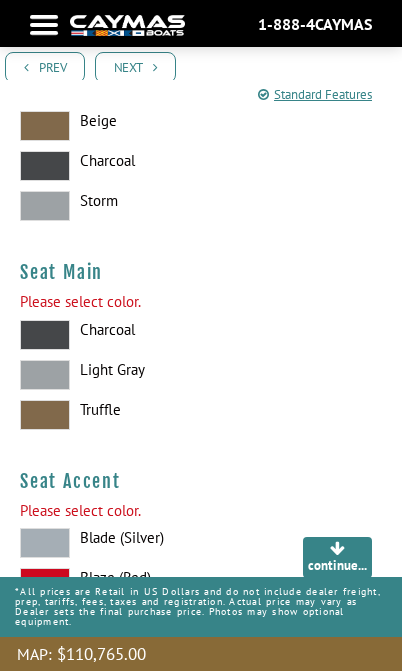 click at bounding box center [45, 206] 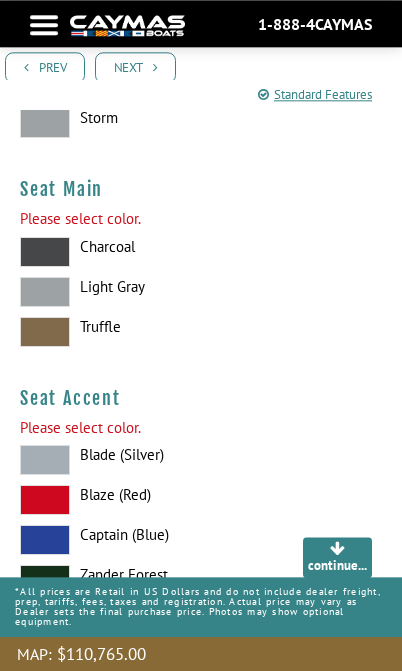 scroll, scrollTop: 17135, scrollLeft: 0, axis: vertical 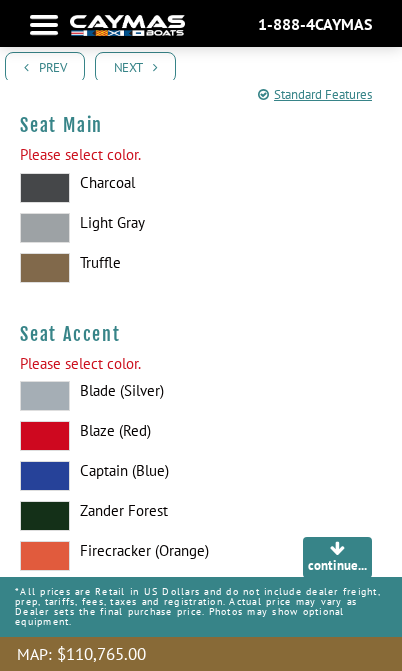 click at bounding box center [45, 396] 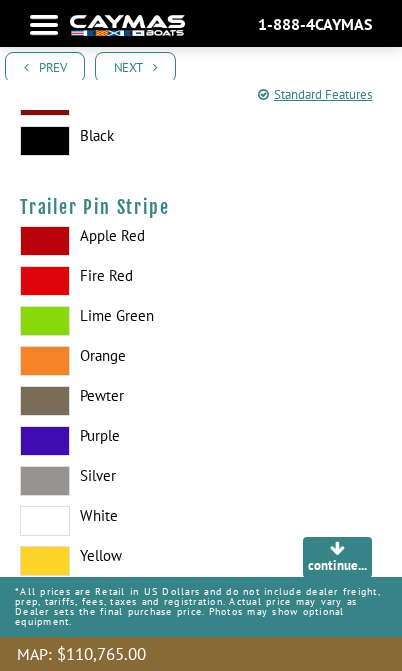 scroll, scrollTop: 17792, scrollLeft: 0, axis: vertical 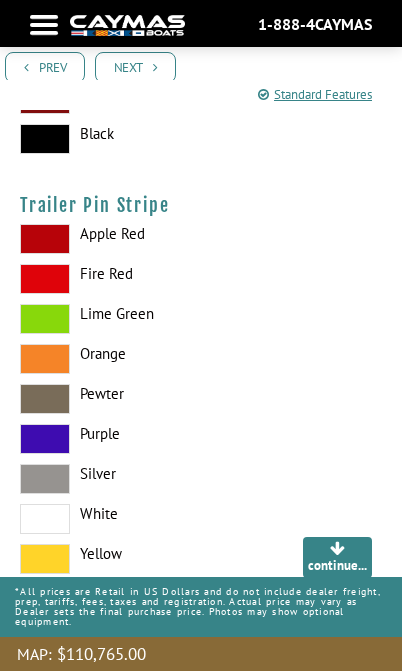 click at bounding box center (45, 479) 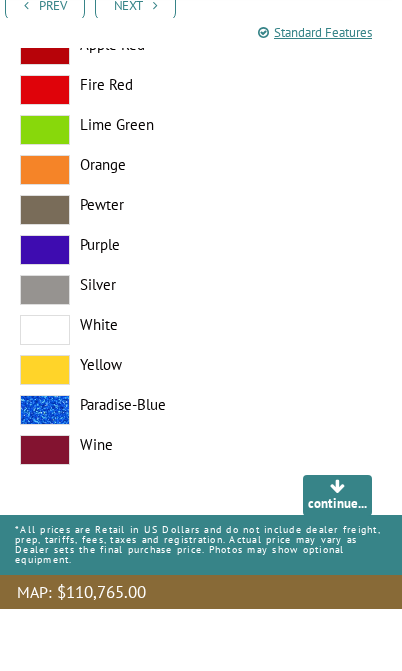 scroll, scrollTop: 17957, scrollLeft: 0, axis: vertical 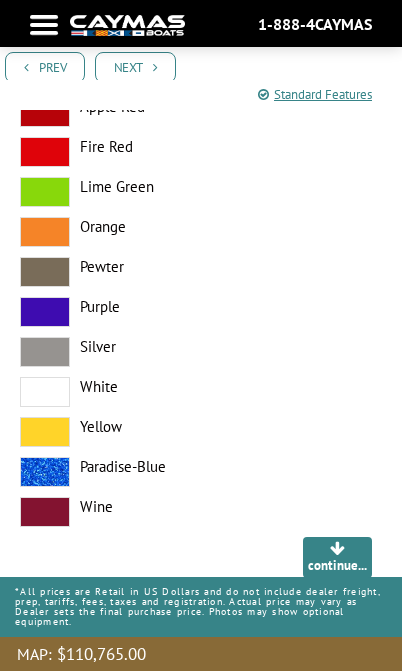 click on "Next" at bounding box center [135, 67] 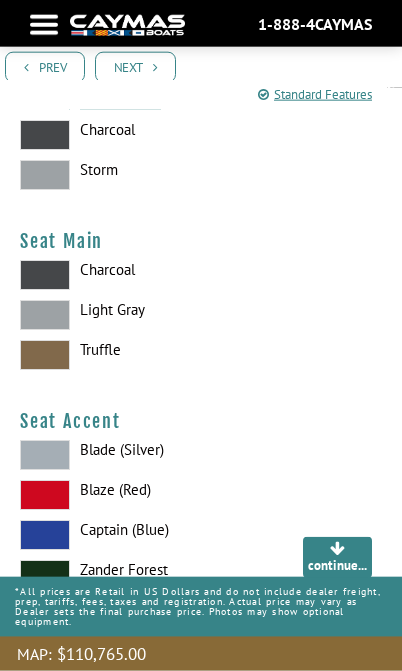 scroll, scrollTop: 16903, scrollLeft: 0, axis: vertical 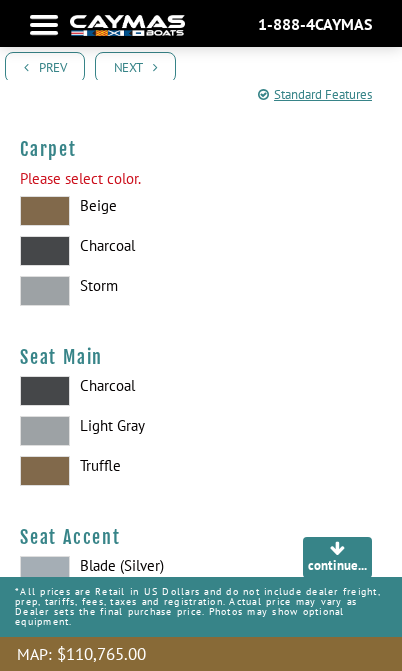 click at bounding box center (45, 291) 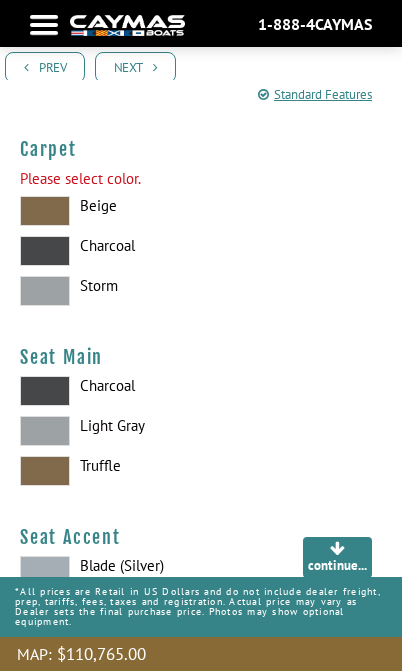 click on "Next" at bounding box center [135, 67] 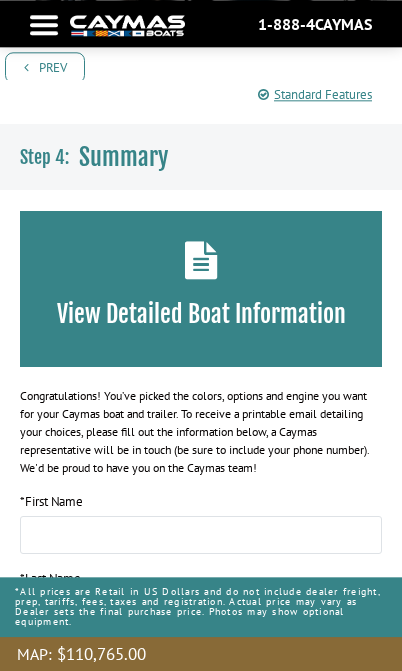 scroll, scrollTop: 345, scrollLeft: 0, axis: vertical 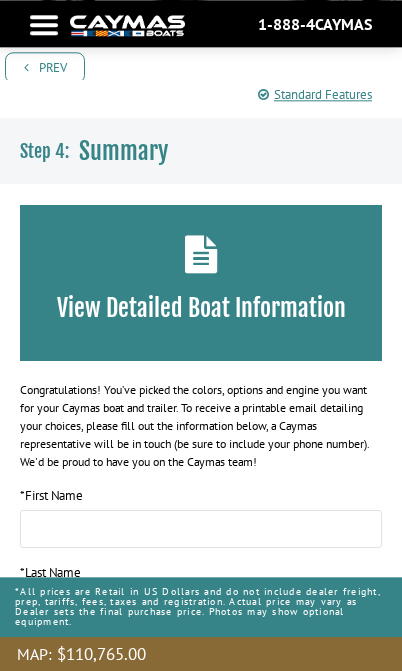 click on "View Detailed Boat Information" at bounding box center (201, 283) 